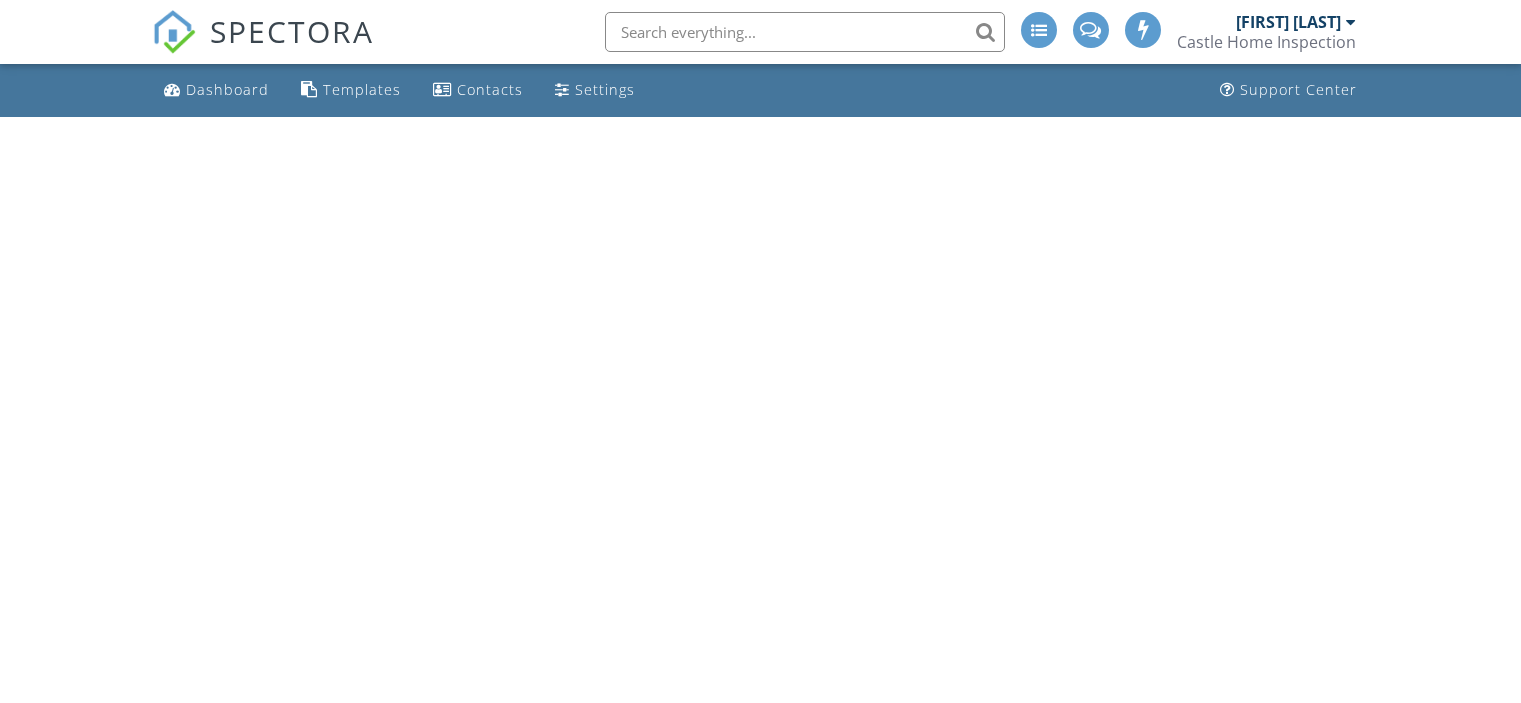 scroll, scrollTop: 0, scrollLeft: 0, axis: both 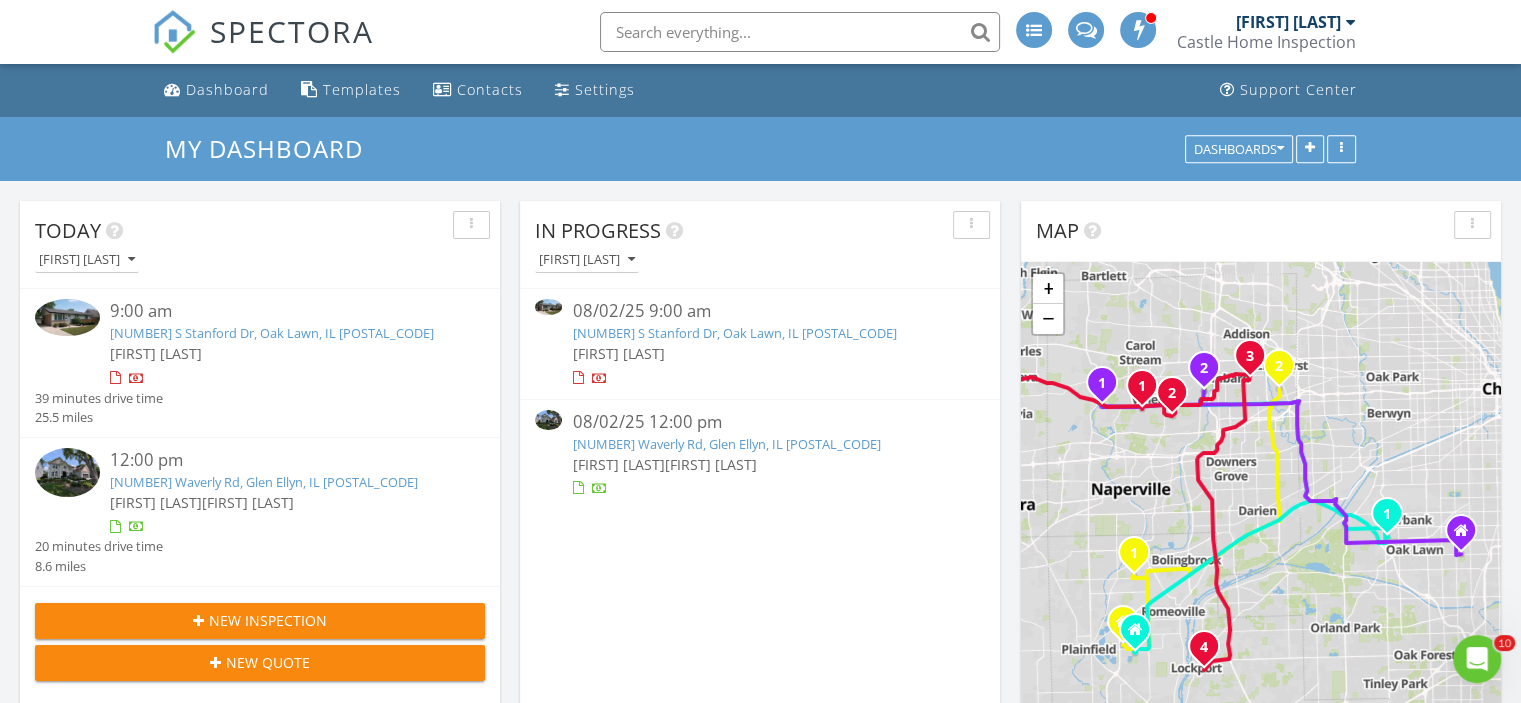 click on "[NUMBER] [STREET], [CITY], [STATE] [POSTAL_CODE]" at bounding box center [272, 333] 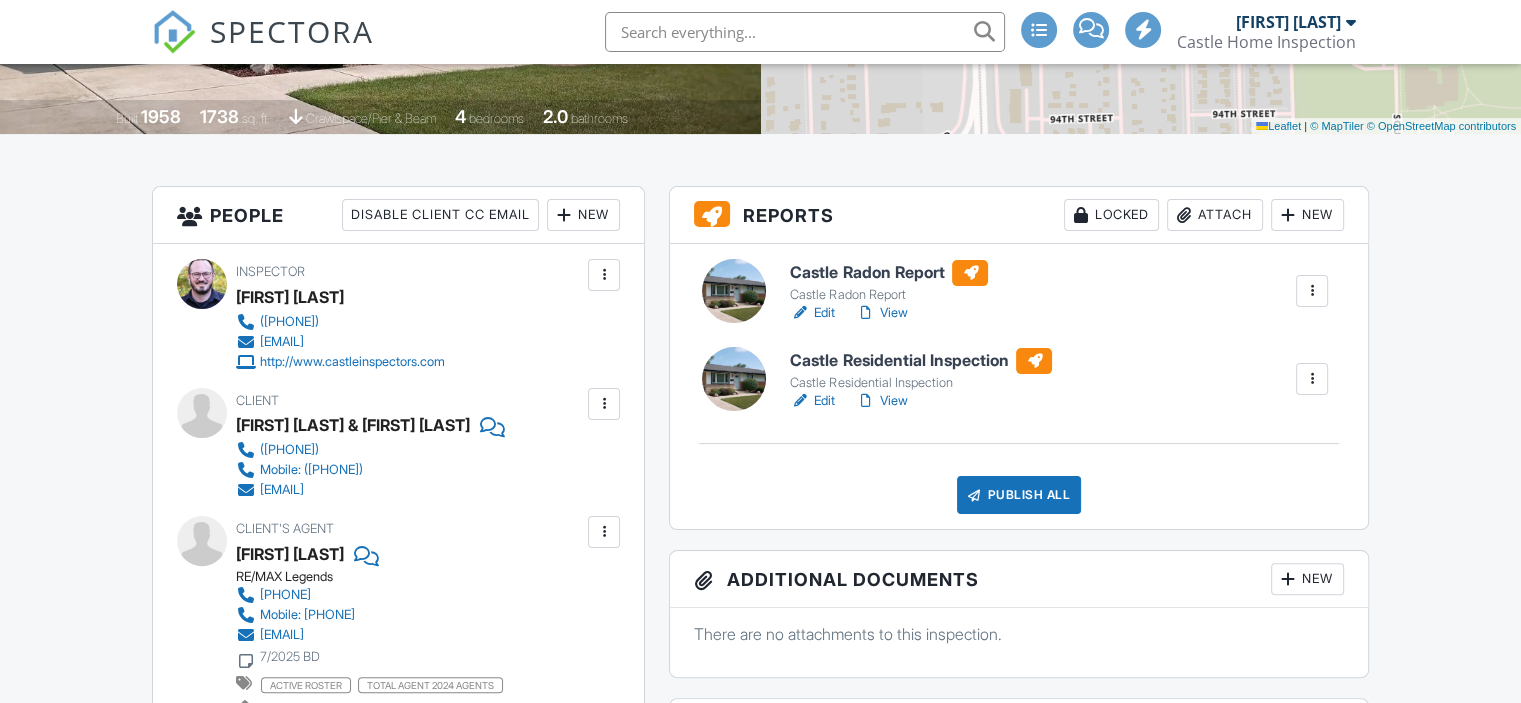 scroll, scrollTop: 400, scrollLeft: 0, axis: vertical 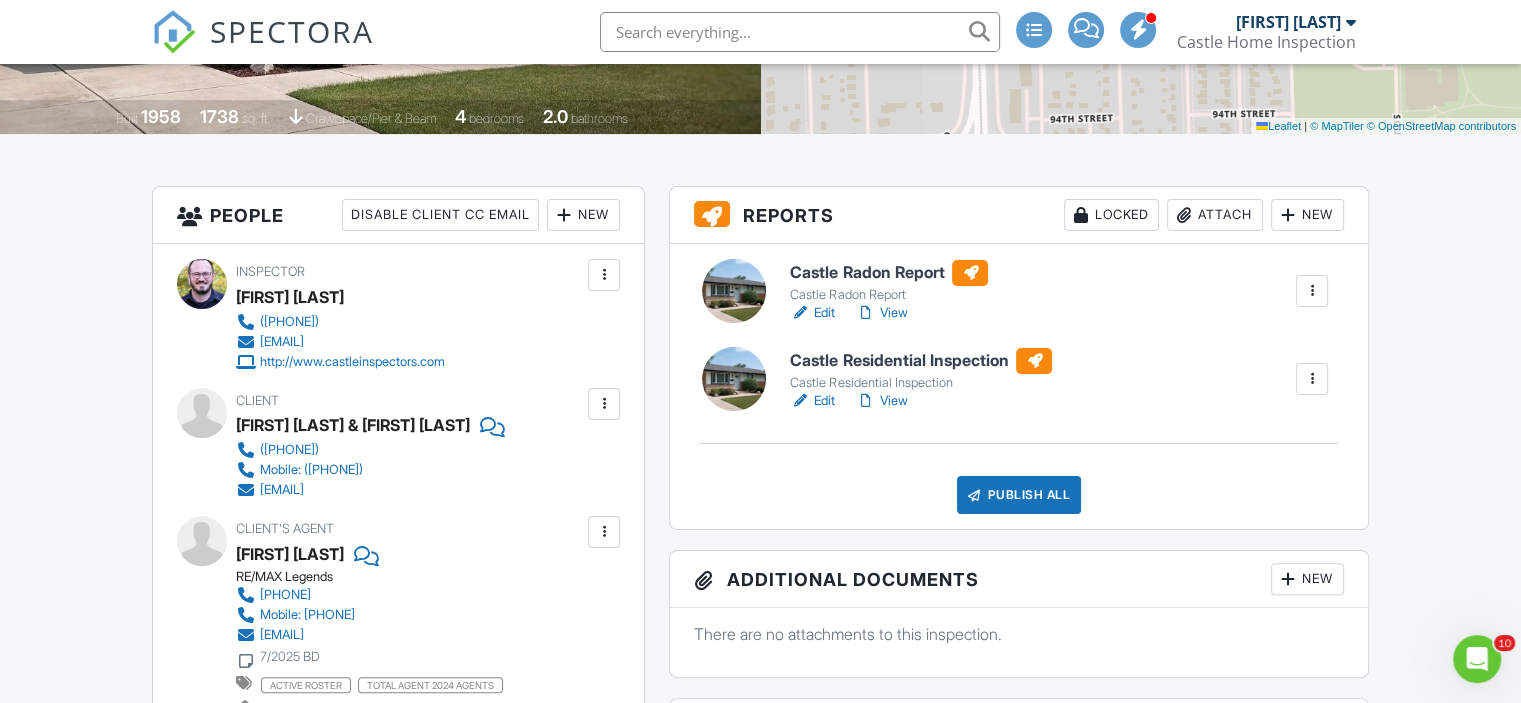 click on "Castle Residential Inspection" at bounding box center [921, 361] 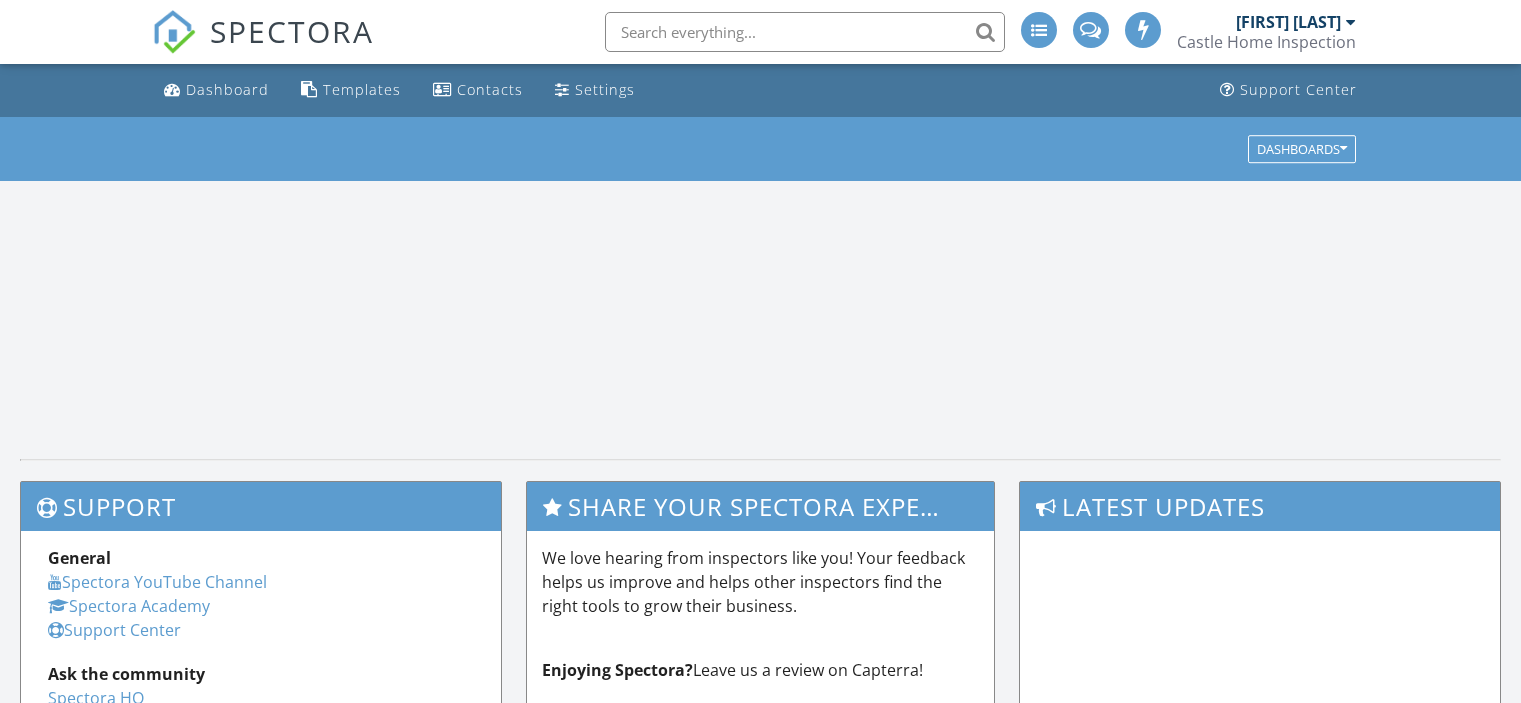 scroll, scrollTop: 0, scrollLeft: 0, axis: both 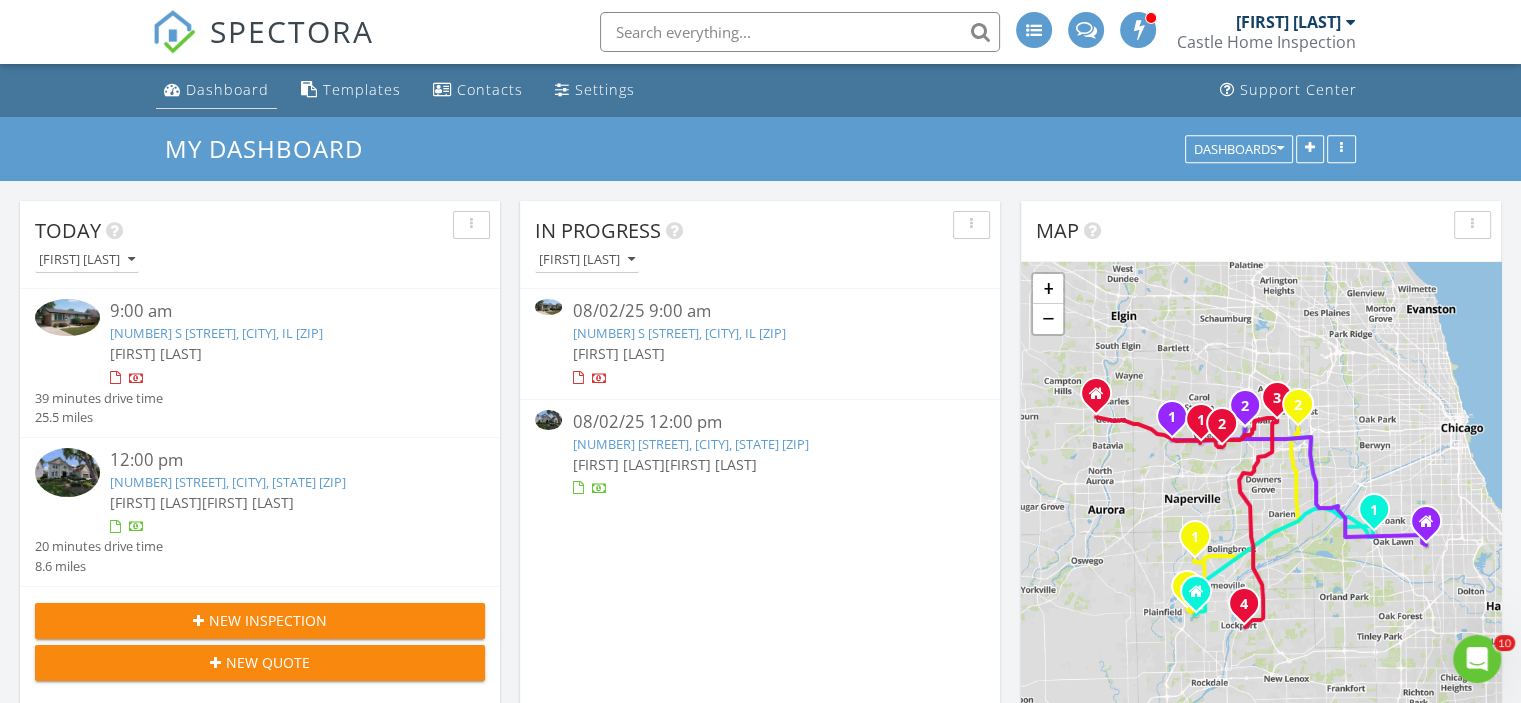 click on "Dashboard" at bounding box center [227, 89] 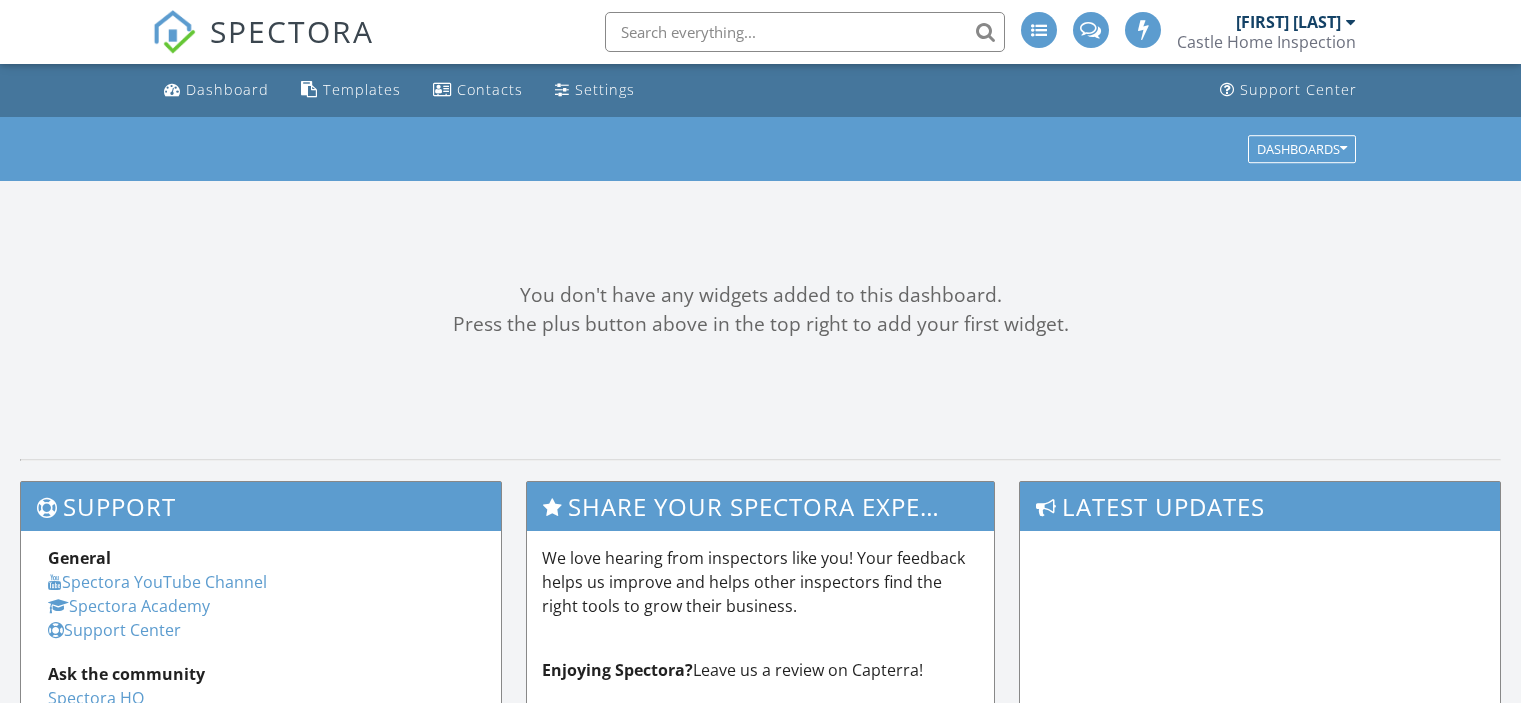 scroll, scrollTop: 0, scrollLeft: 0, axis: both 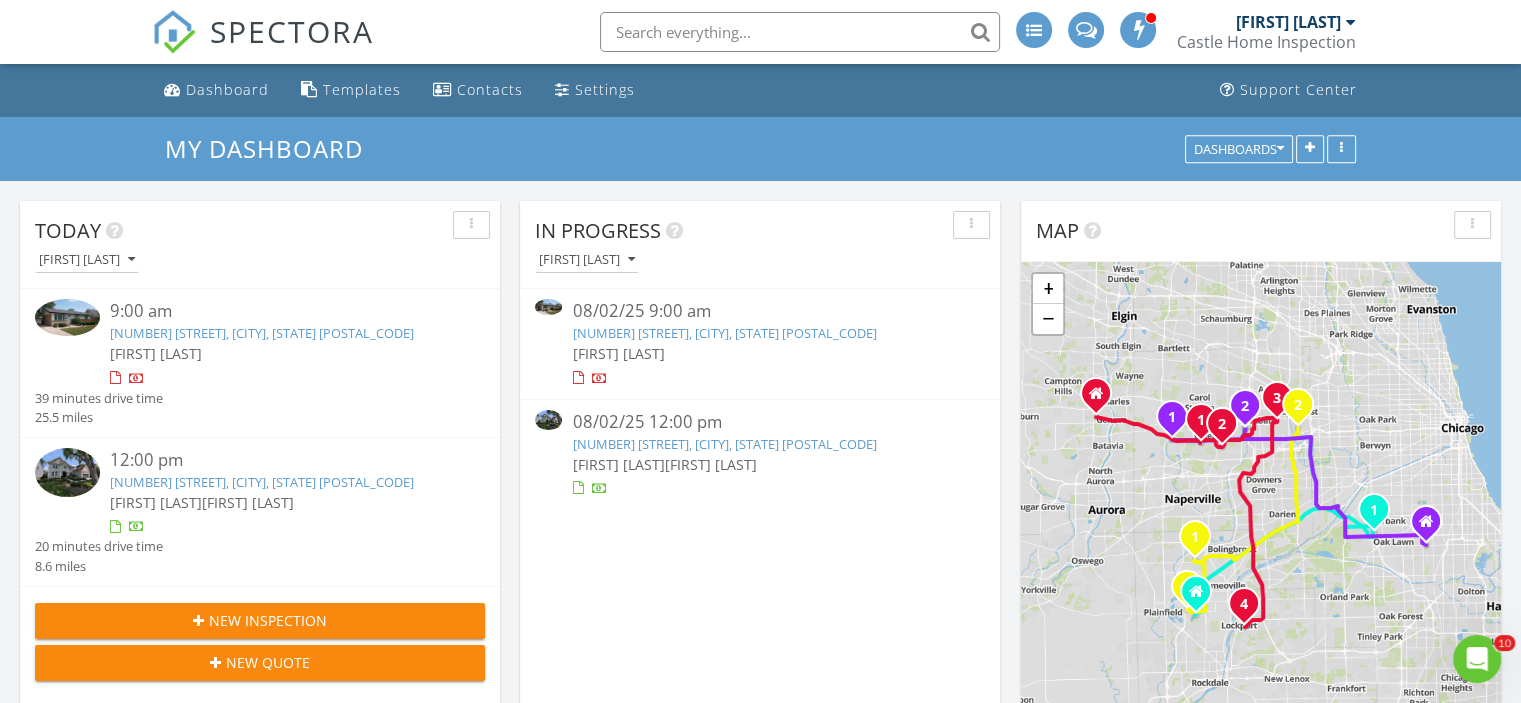click on "[NUMBER] S [STREET], [CITY], IL [ZIP]" at bounding box center (262, 333) 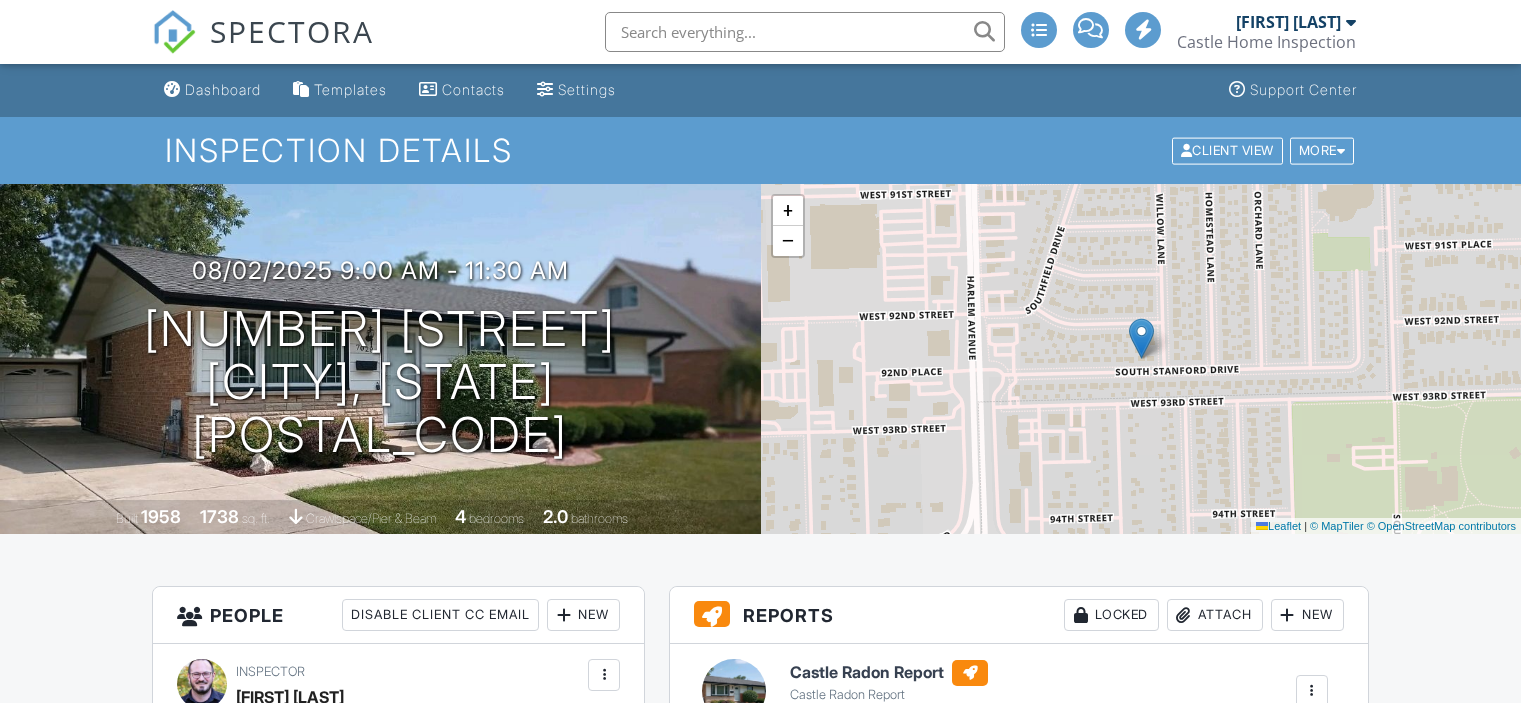 scroll, scrollTop: 200, scrollLeft: 0, axis: vertical 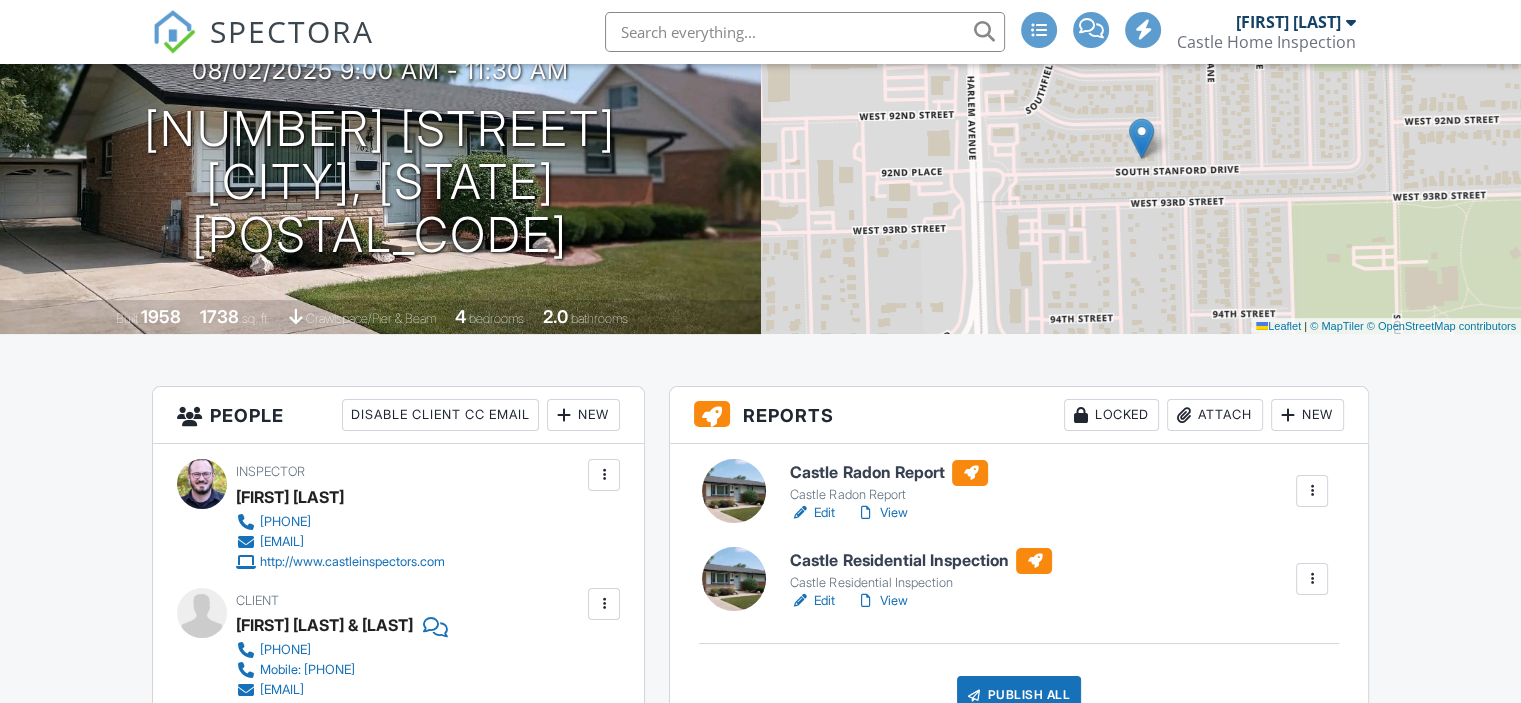 click on "Castle Residential Inspection" at bounding box center (921, 561) 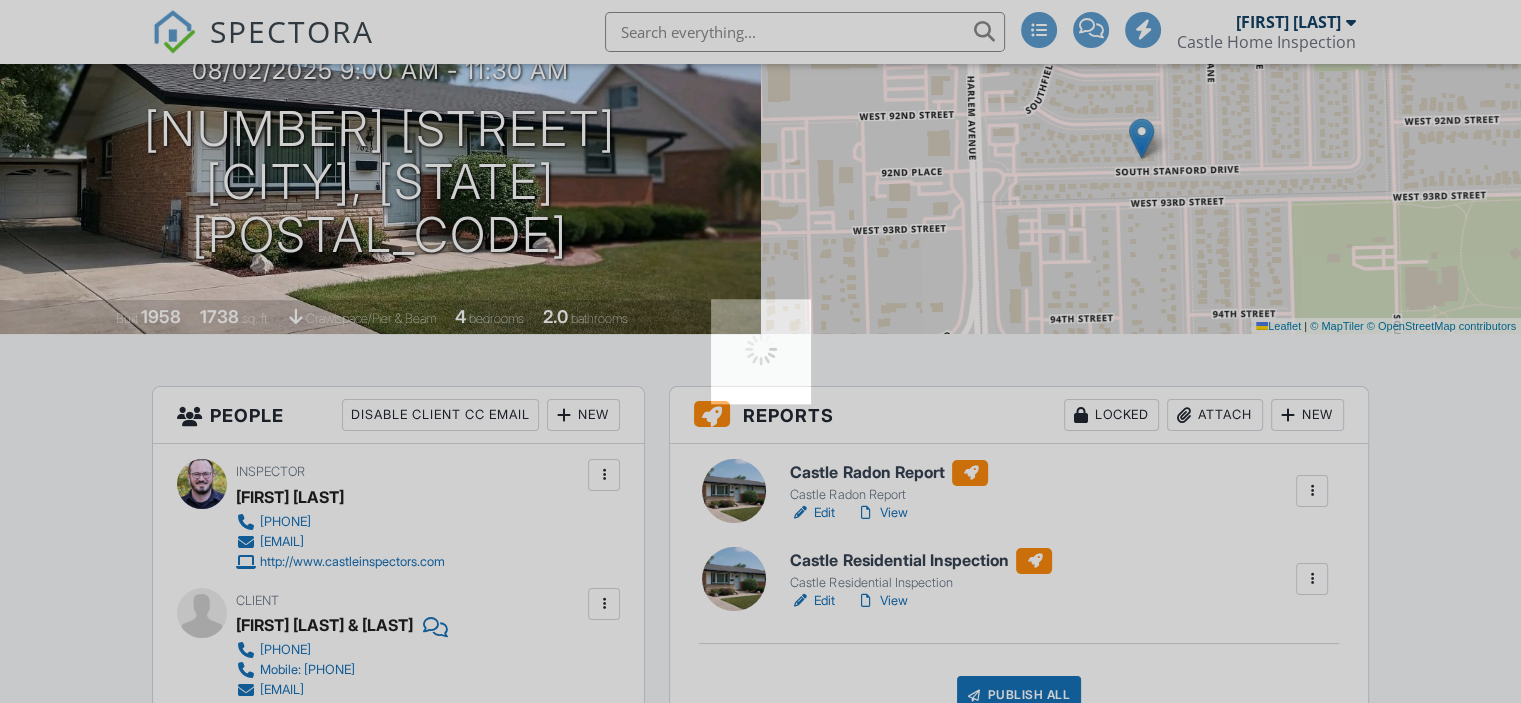 scroll, scrollTop: 0, scrollLeft: 0, axis: both 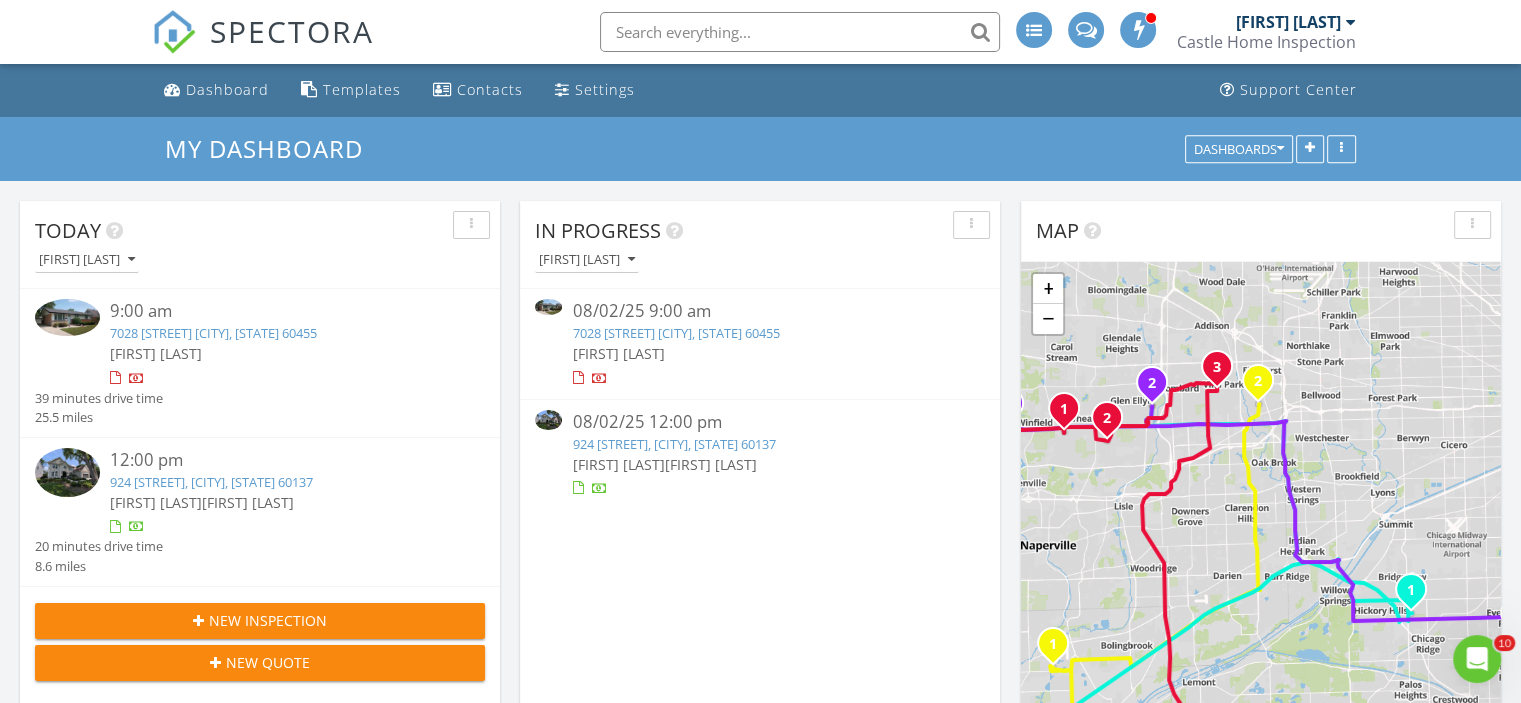 click on "7028 [STREET] [CITY], [STATE] 60455" at bounding box center (213, 333) 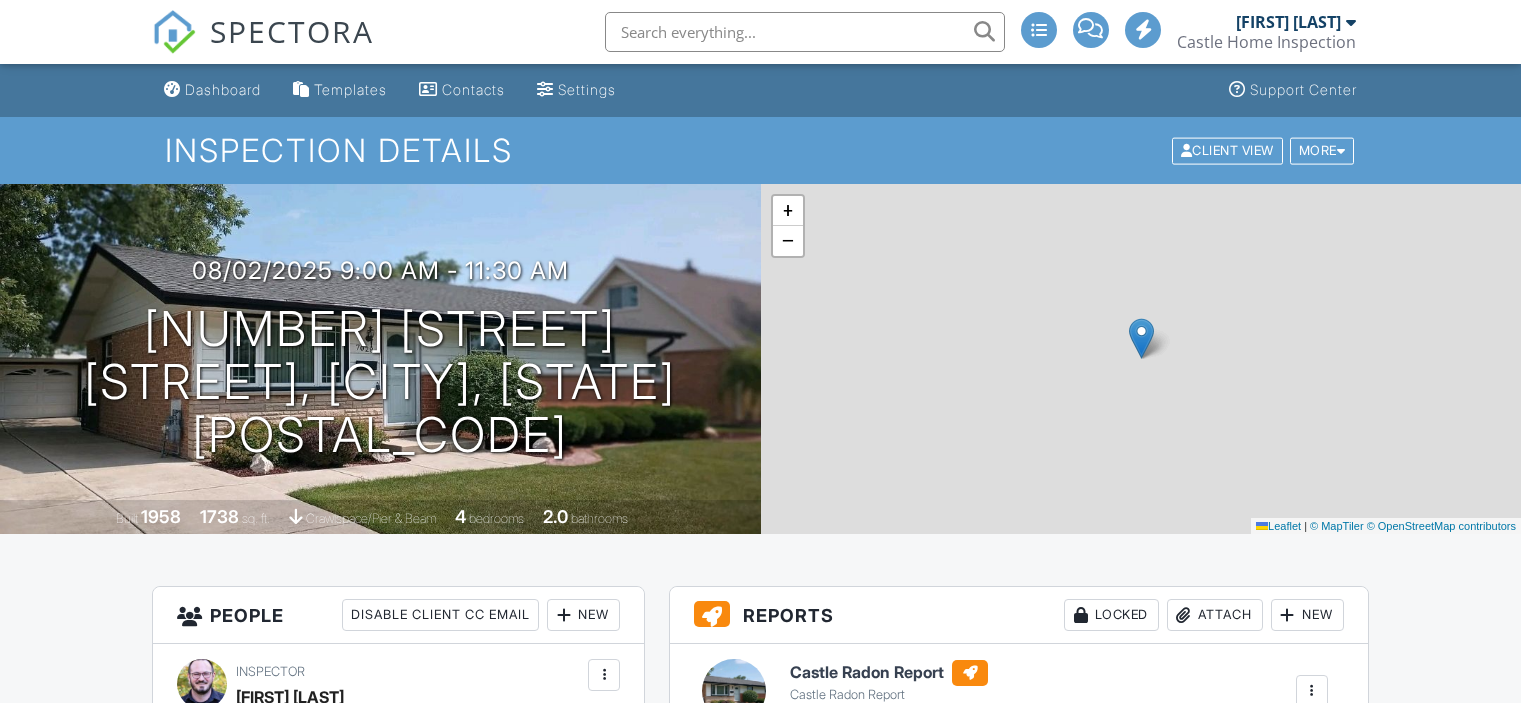 scroll, scrollTop: 0, scrollLeft: 0, axis: both 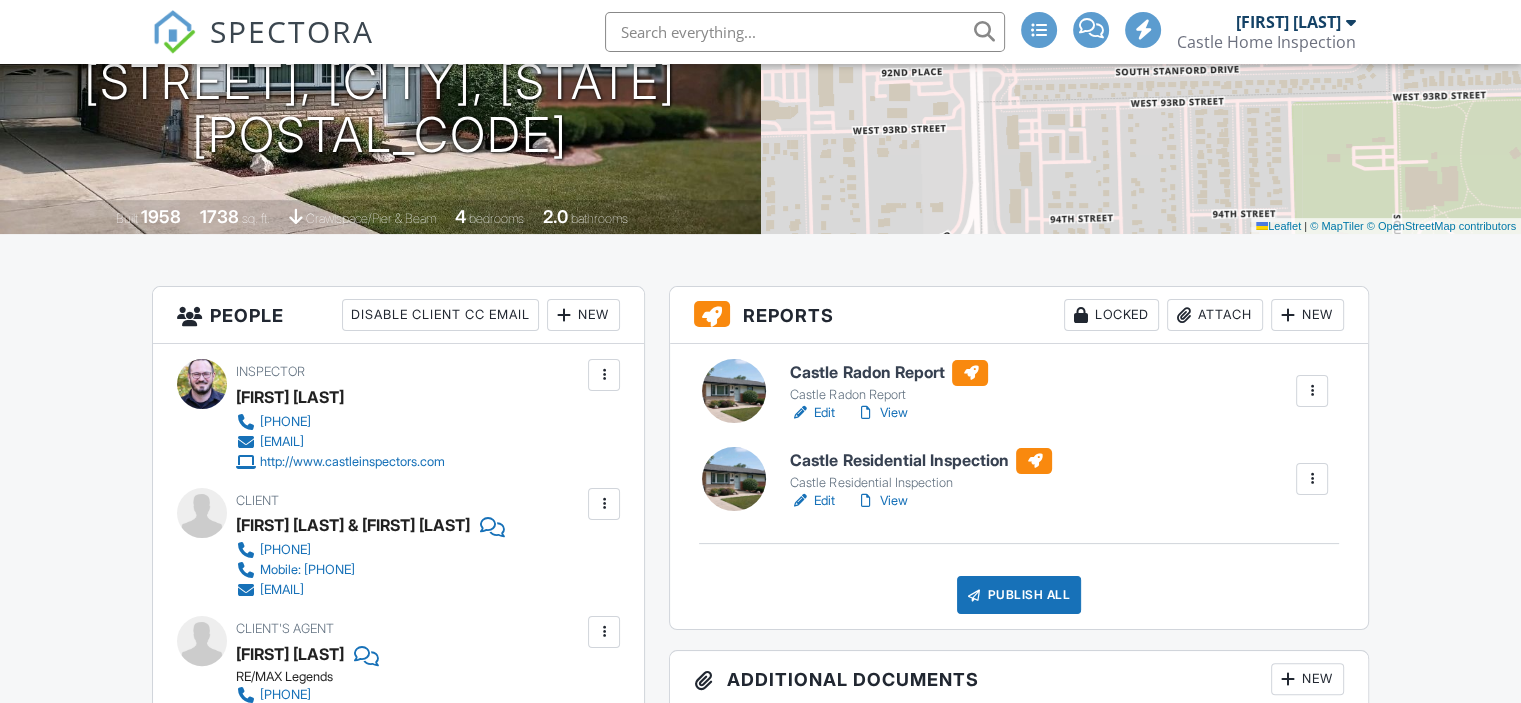 click on "Castle Residential Inspection" at bounding box center [921, 461] 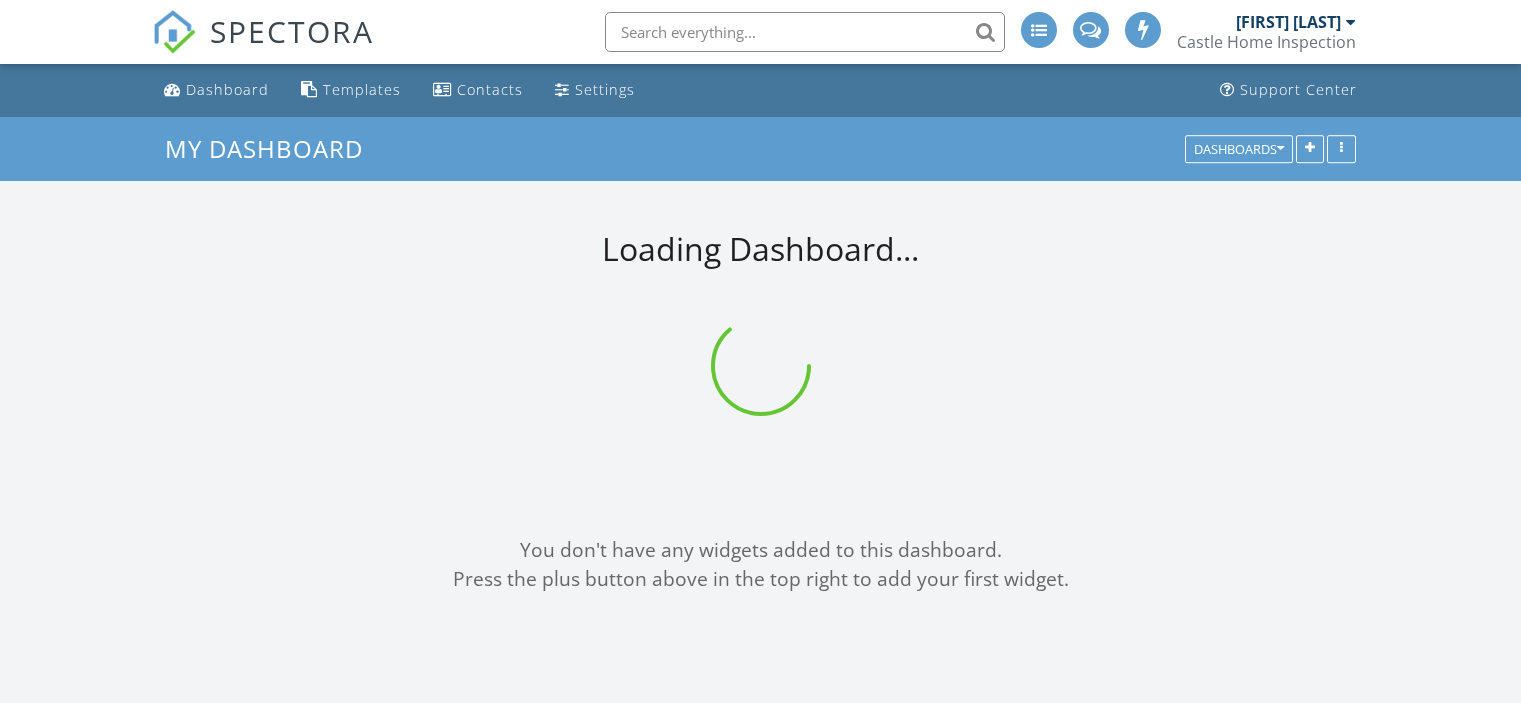 scroll, scrollTop: 0, scrollLeft: 0, axis: both 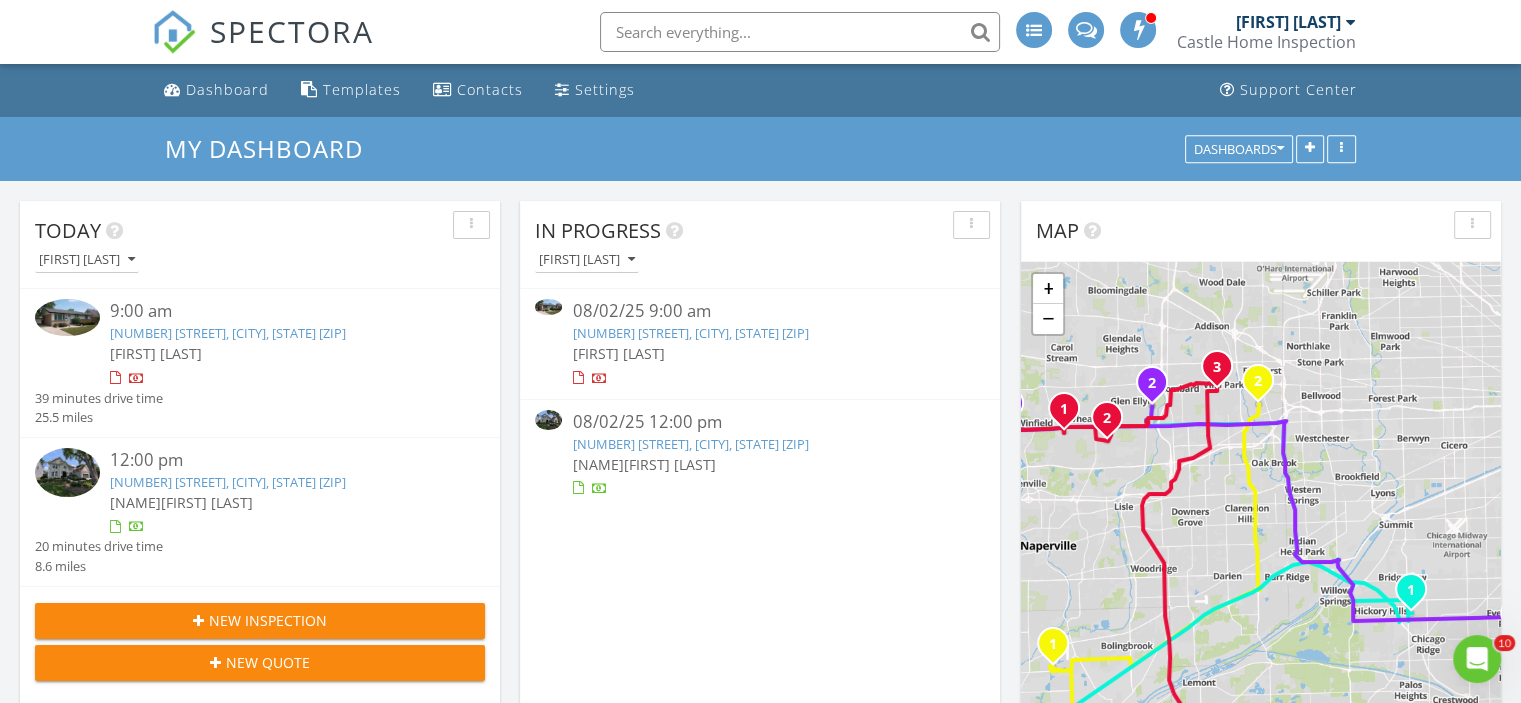 click on "[NUMBER] [STREET], [CITY], [STATE] [ZIP]" at bounding box center [690, 333] 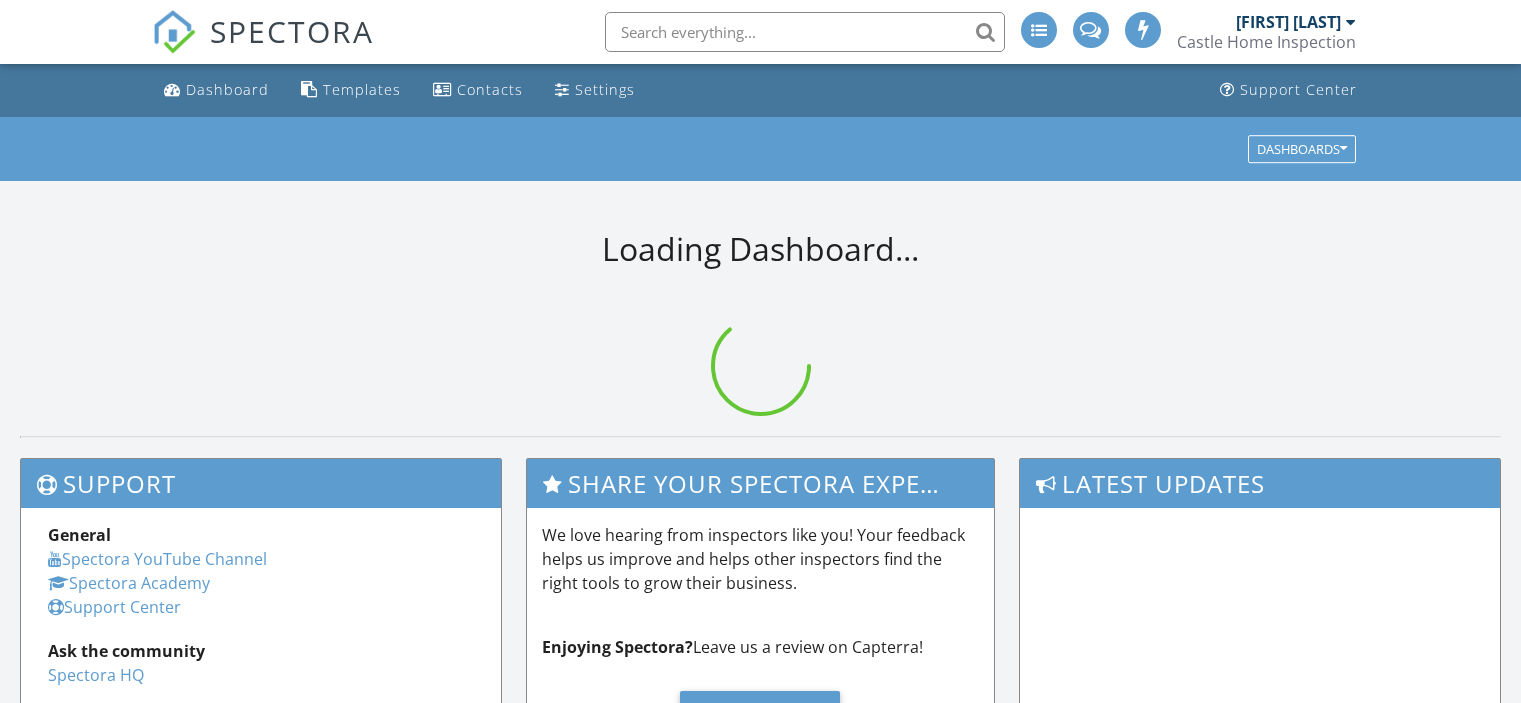 scroll, scrollTop: 0, scrollLeft: 0, axis: both 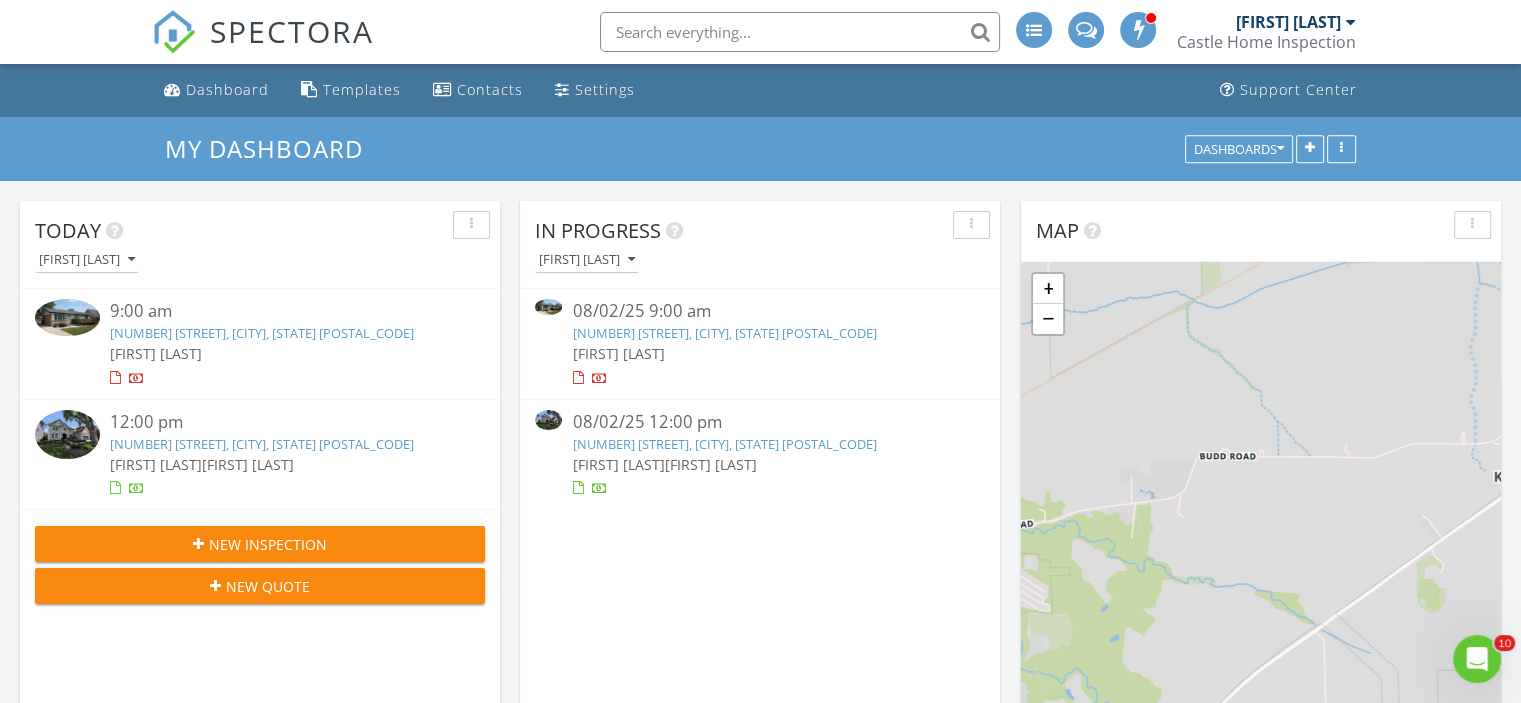 click on "7028 S Stanford Dr, Oak Lawn, IL 60455" at bounding box center (262, 333) 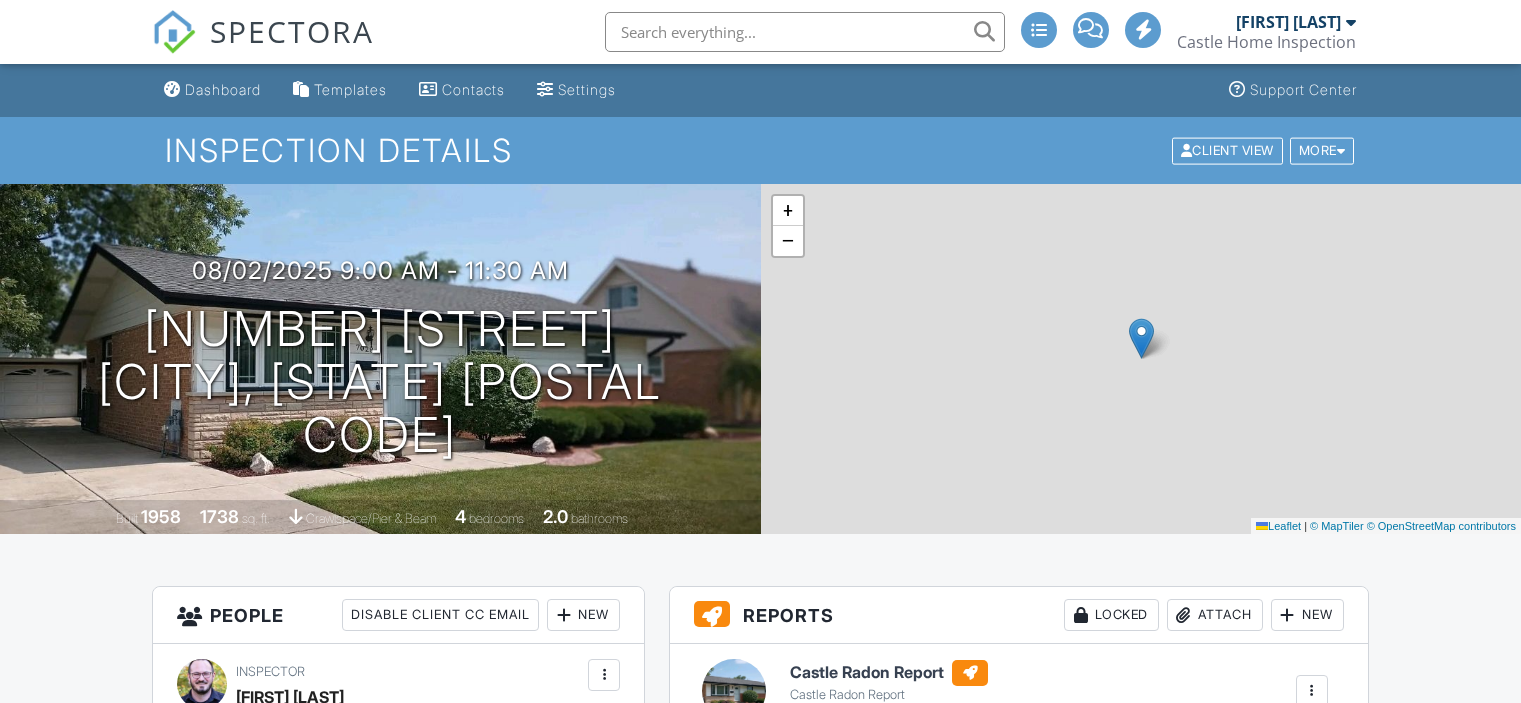 scroll, scrollTop: 400, scrollLeft: 0, axis: vertical 